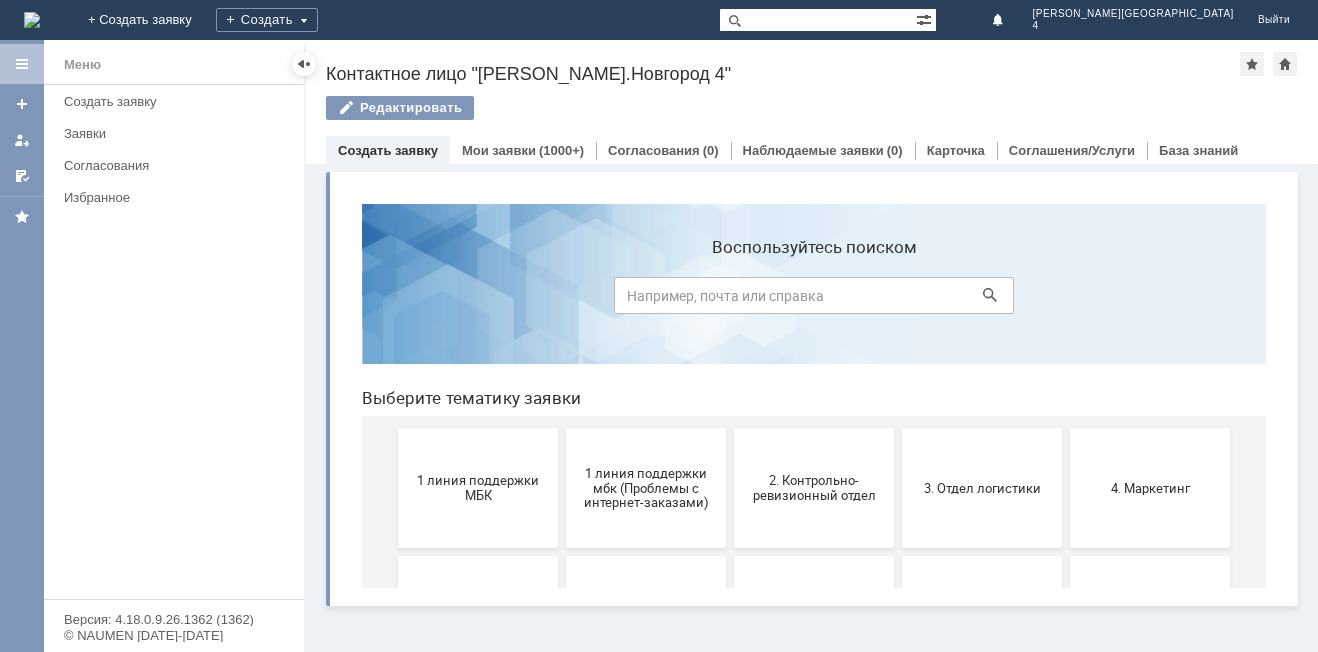 scroll, scrollTop: 0, scrollLeft: 0, axis: both 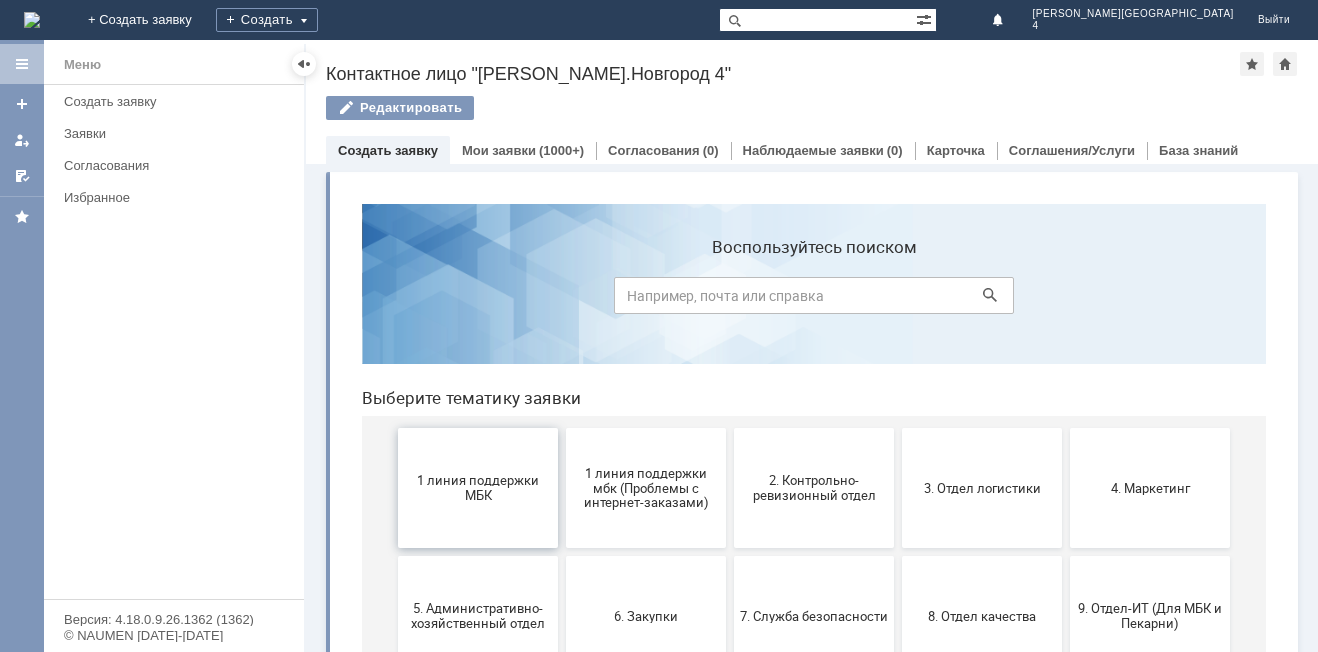 click on "1 линия поддержки МБК" at bounding box center (478, 488) 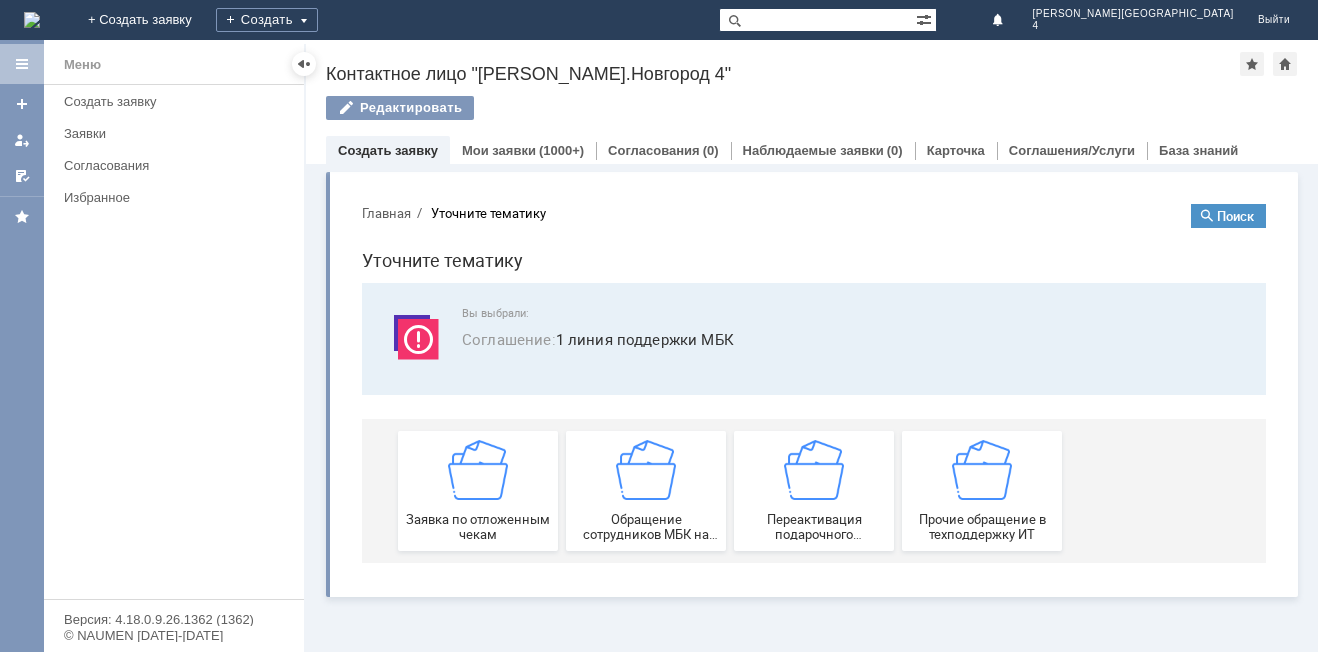 click on "Заявка по отложенным чекам" at bounding box center [478, 491] 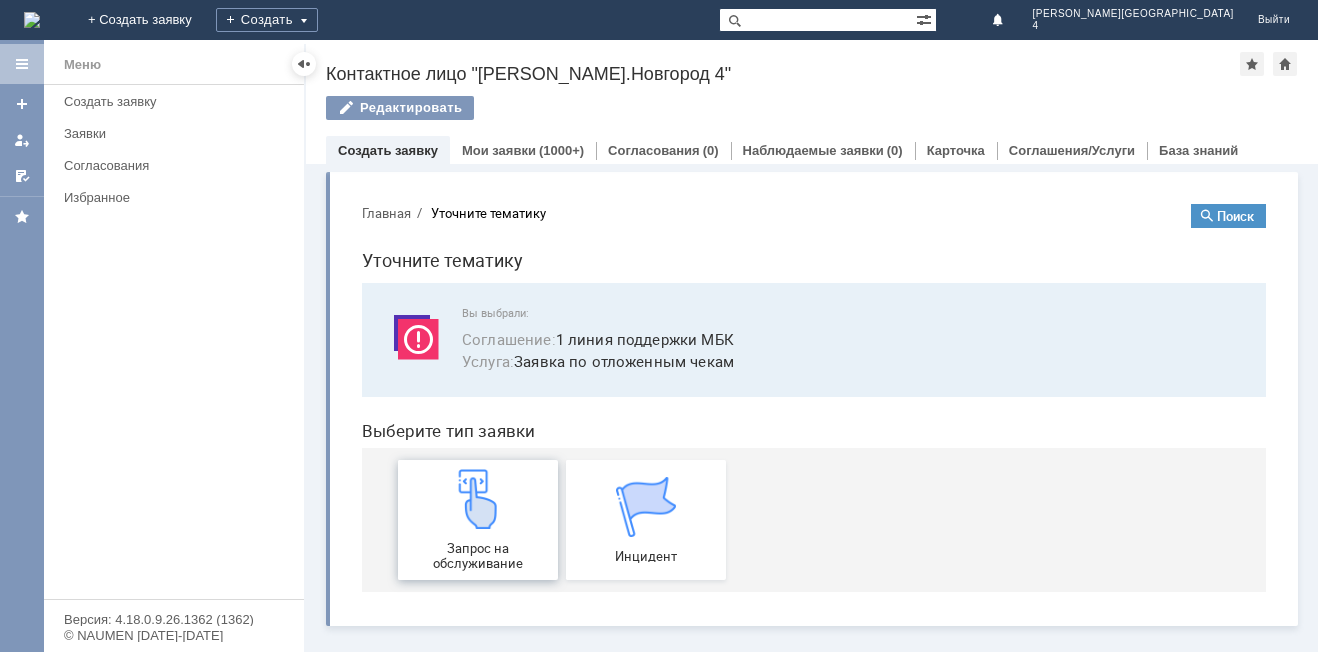 click at bounding box center [478, 499] 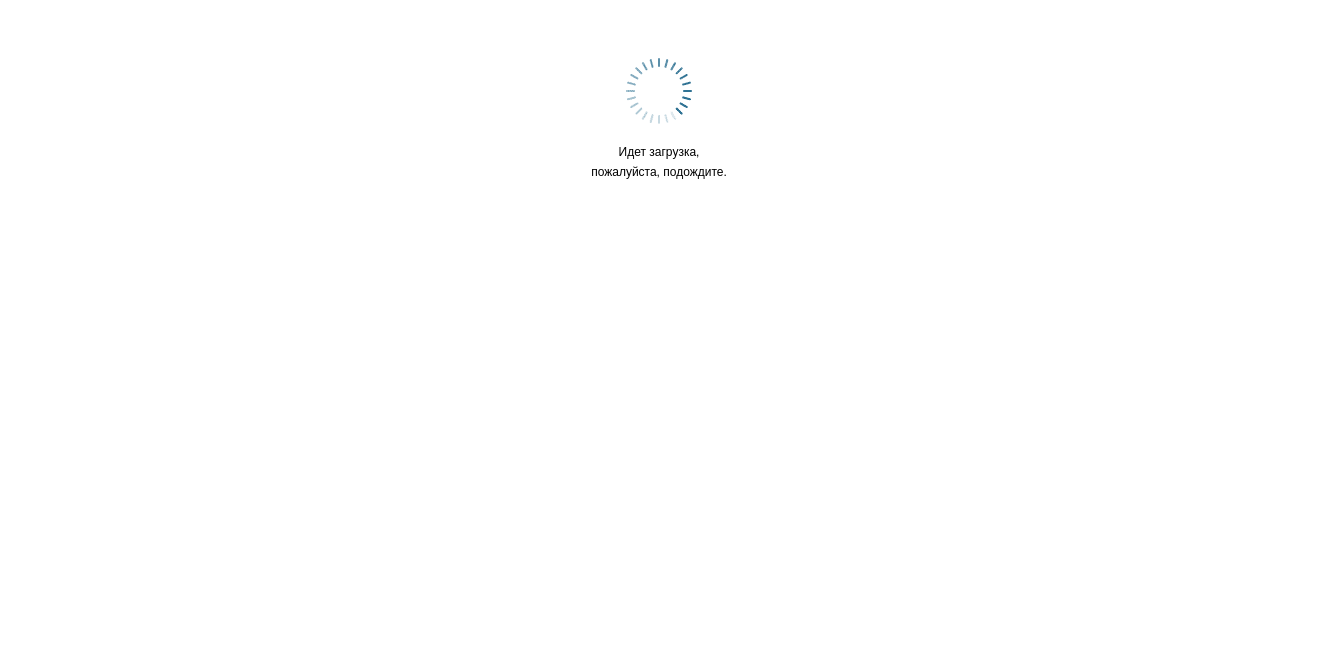 scroll, scrollTop: 0, scrollLeft: 0, axis: both 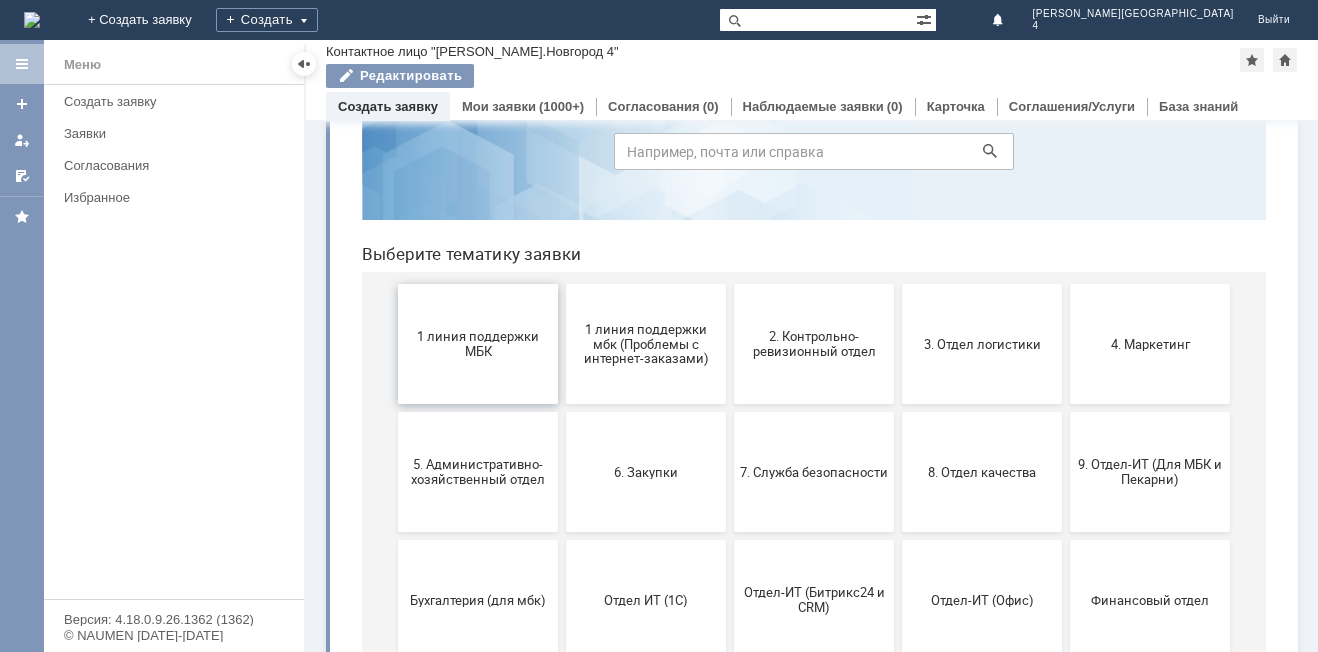 click on "1 линия поддержки МБК" at bounding box center [478, 344] 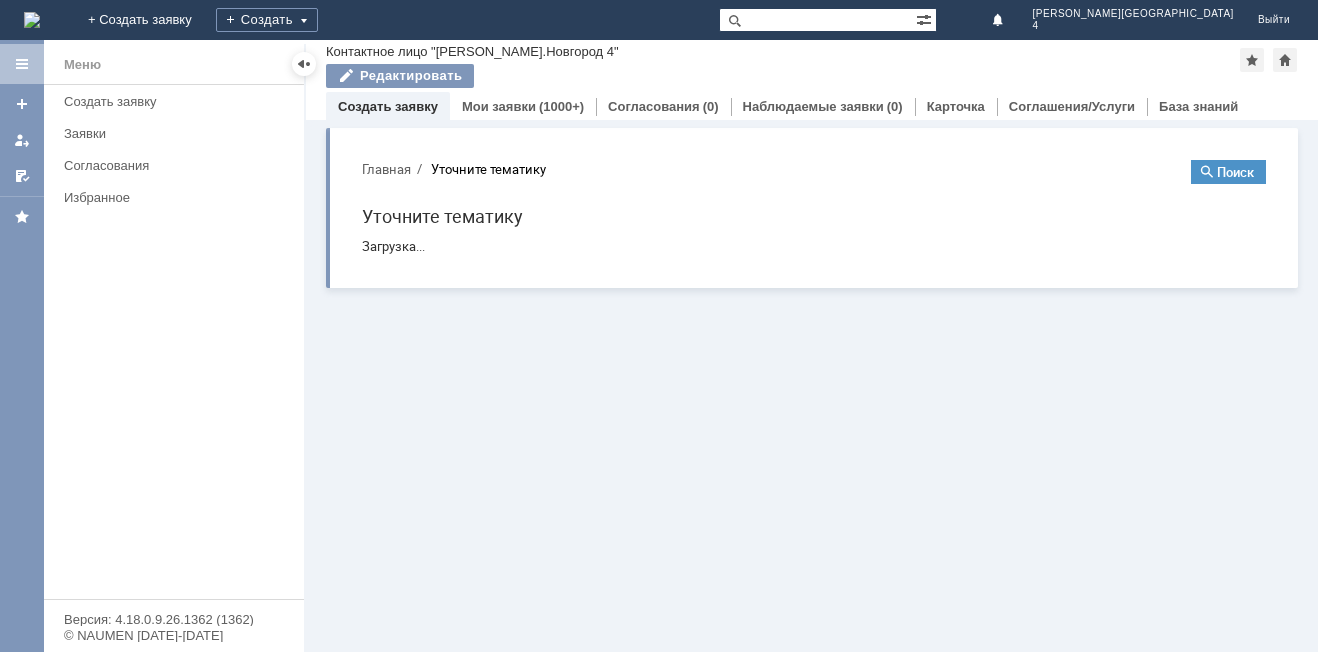 scroll, scrollTop: 0, scrollLeft: 0, axis: both 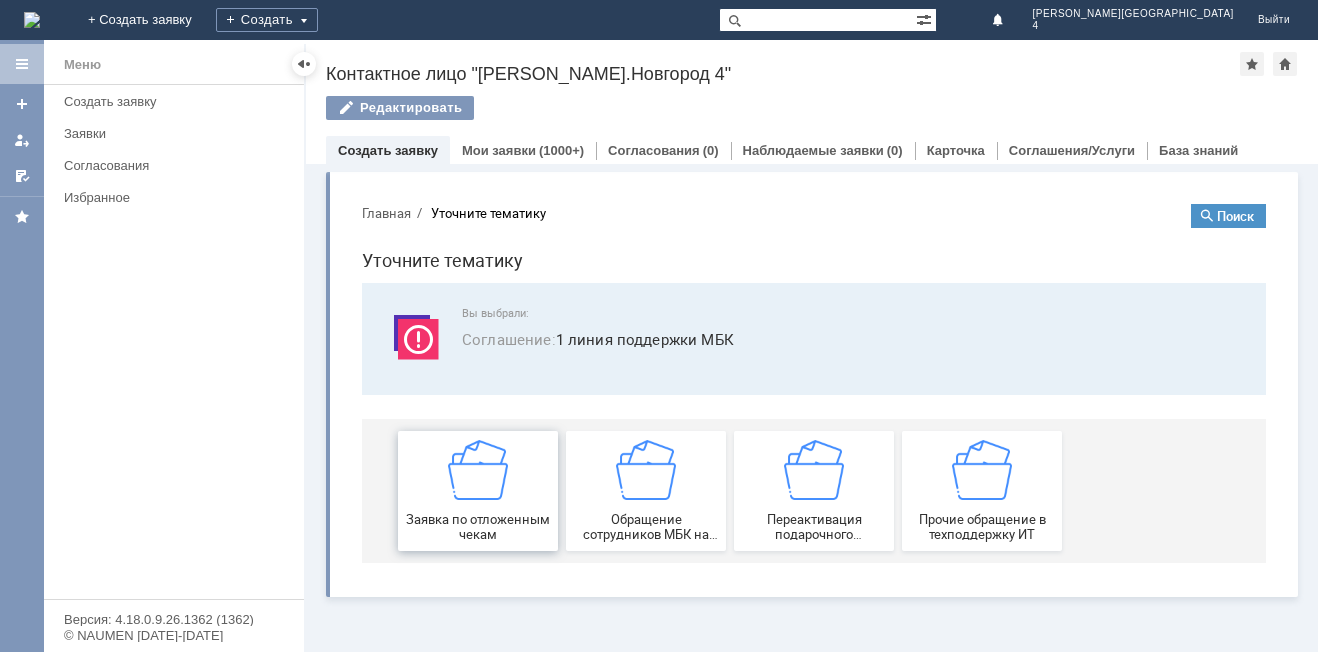 click at bounding box center (478, 470) 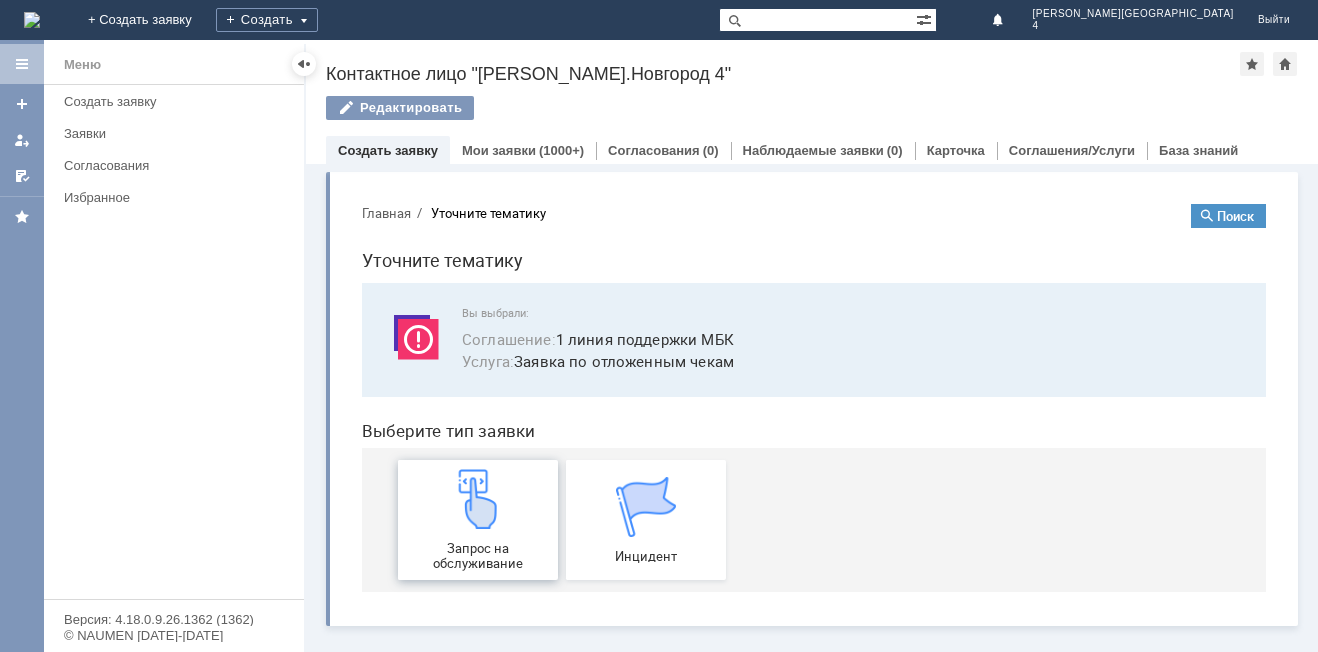 click at bounding box center [478, 499] 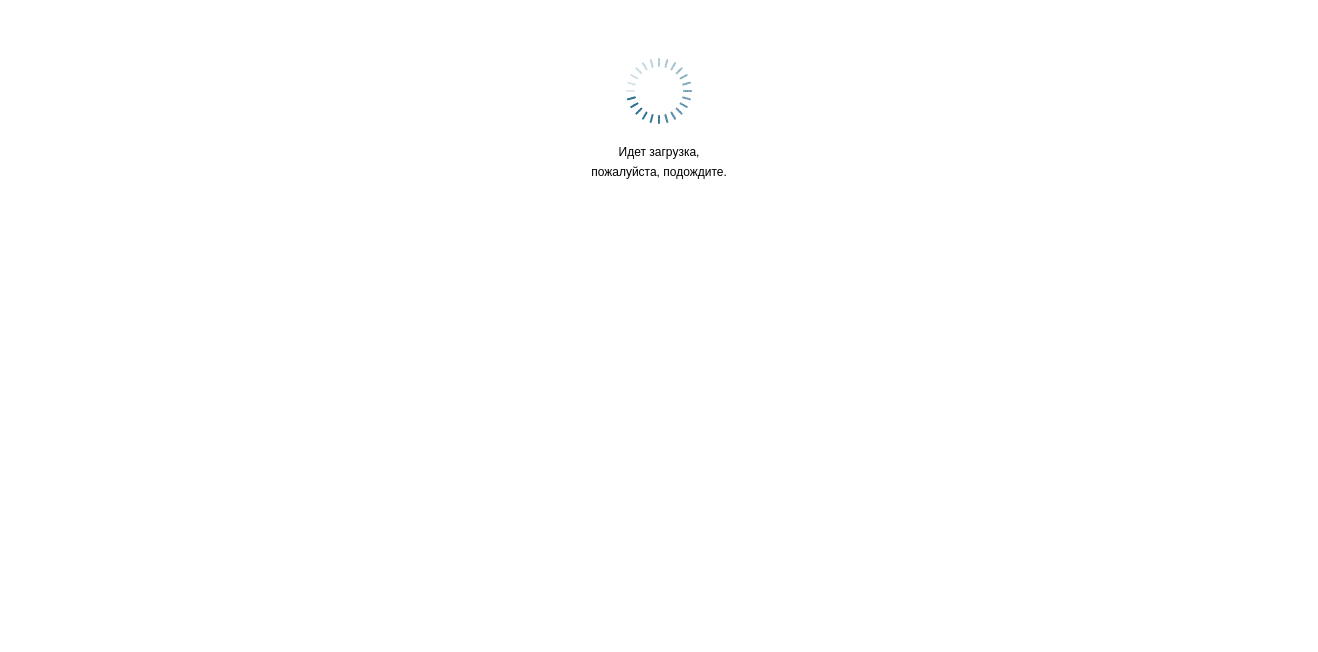scroll, scrollTop: 0, scrollLeft: 0, axis: both 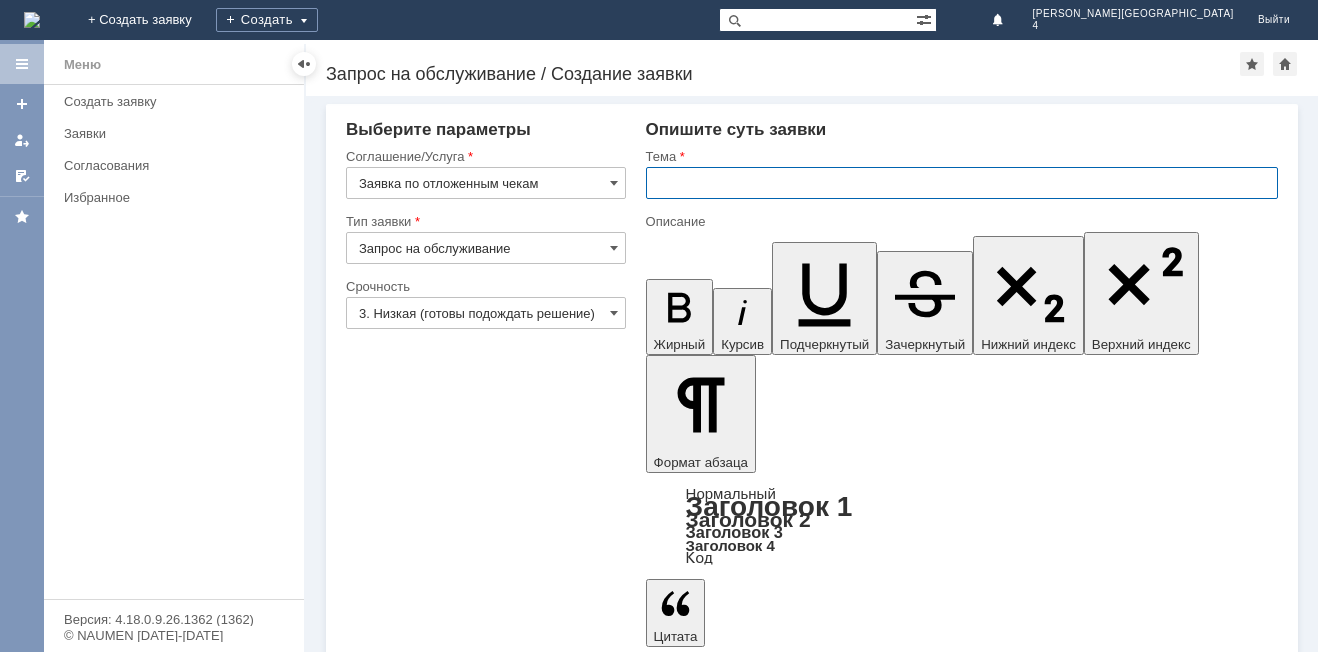 click at bounding box center [962, 183] 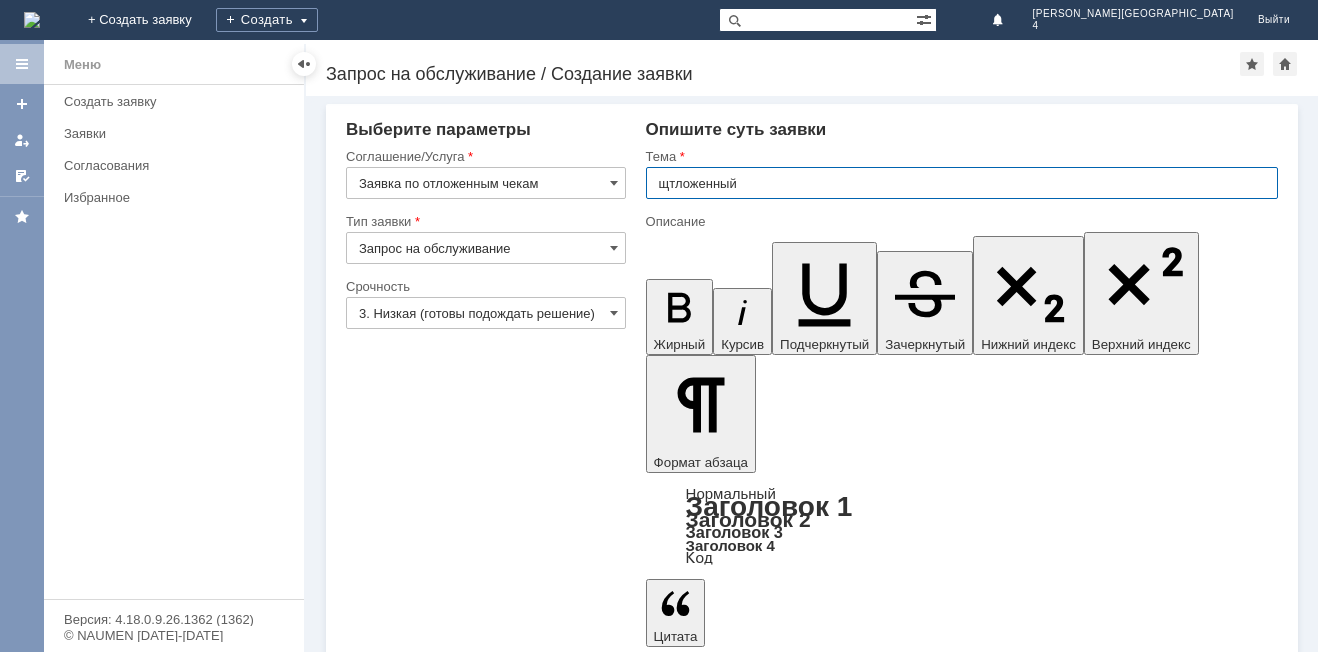 click on "щтложенный" at bounding box center [962, 183] 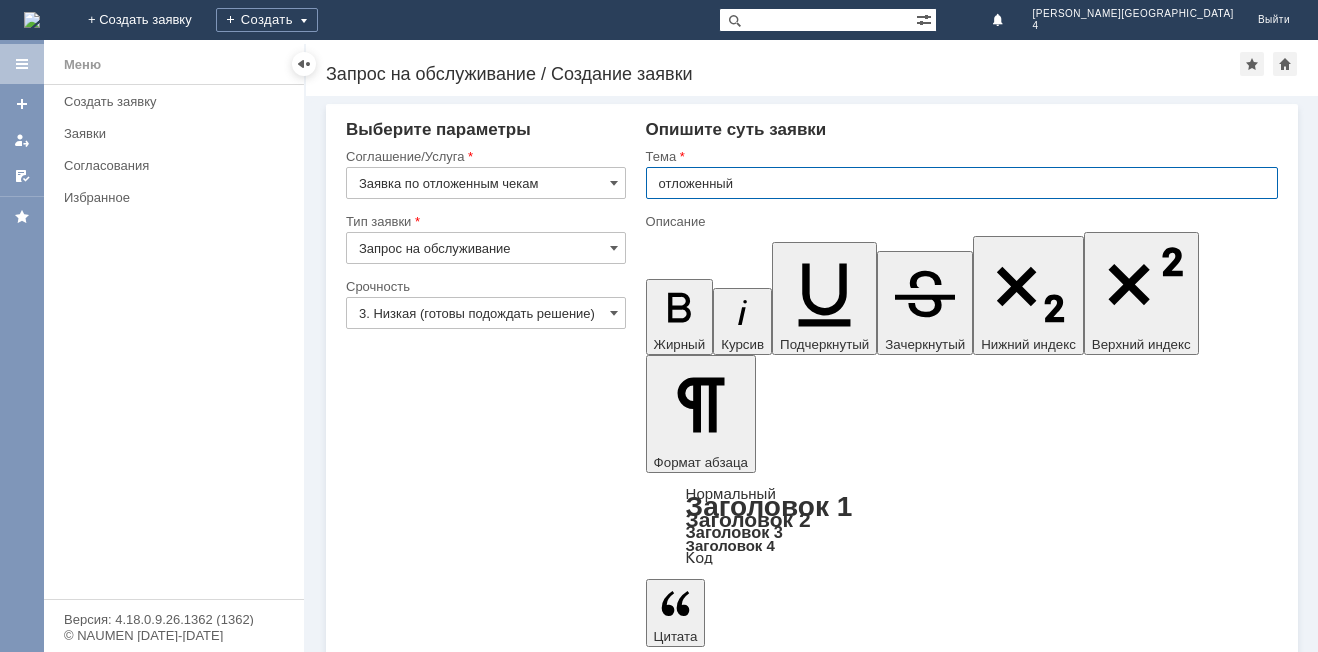 click on "отложенный" at bounding box center (962, 183) 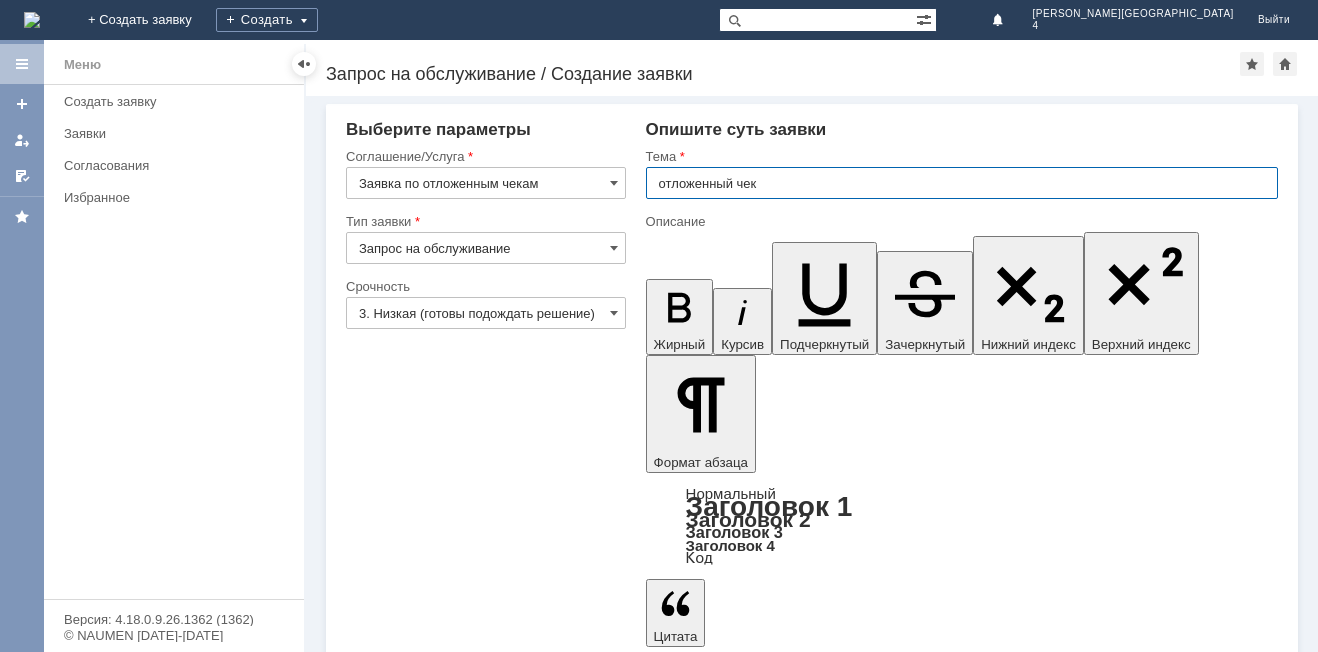 type on "отложенный чек" 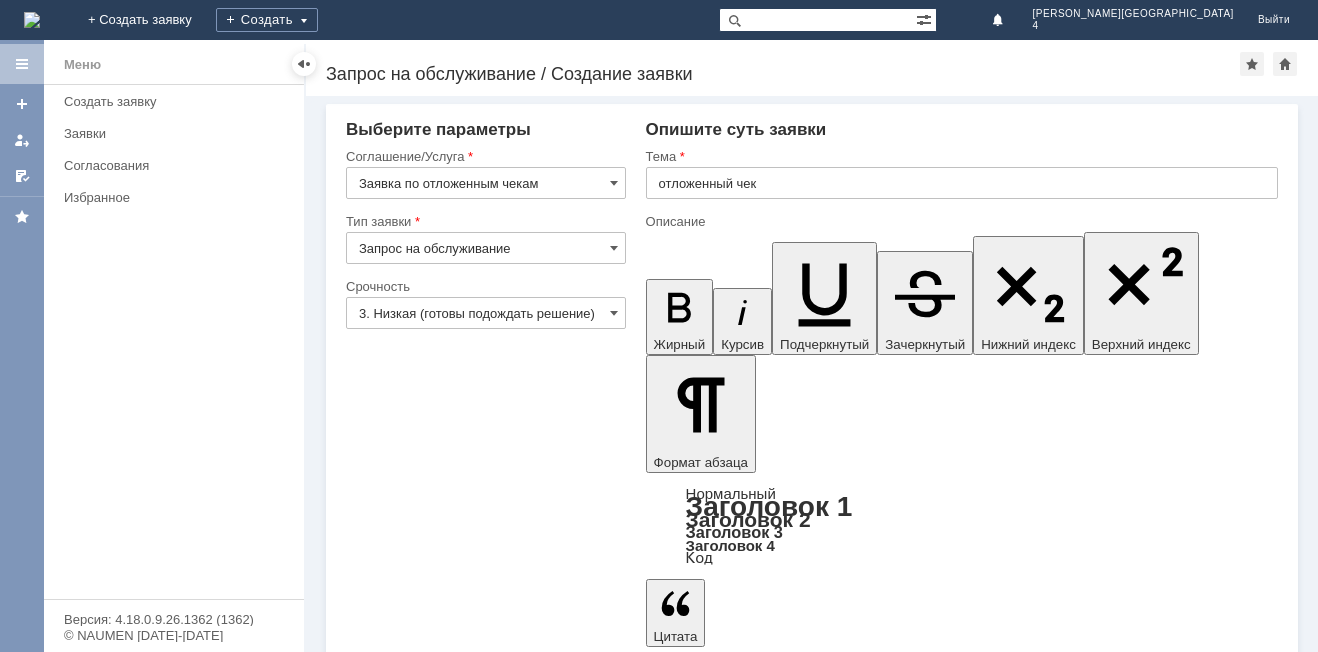 type 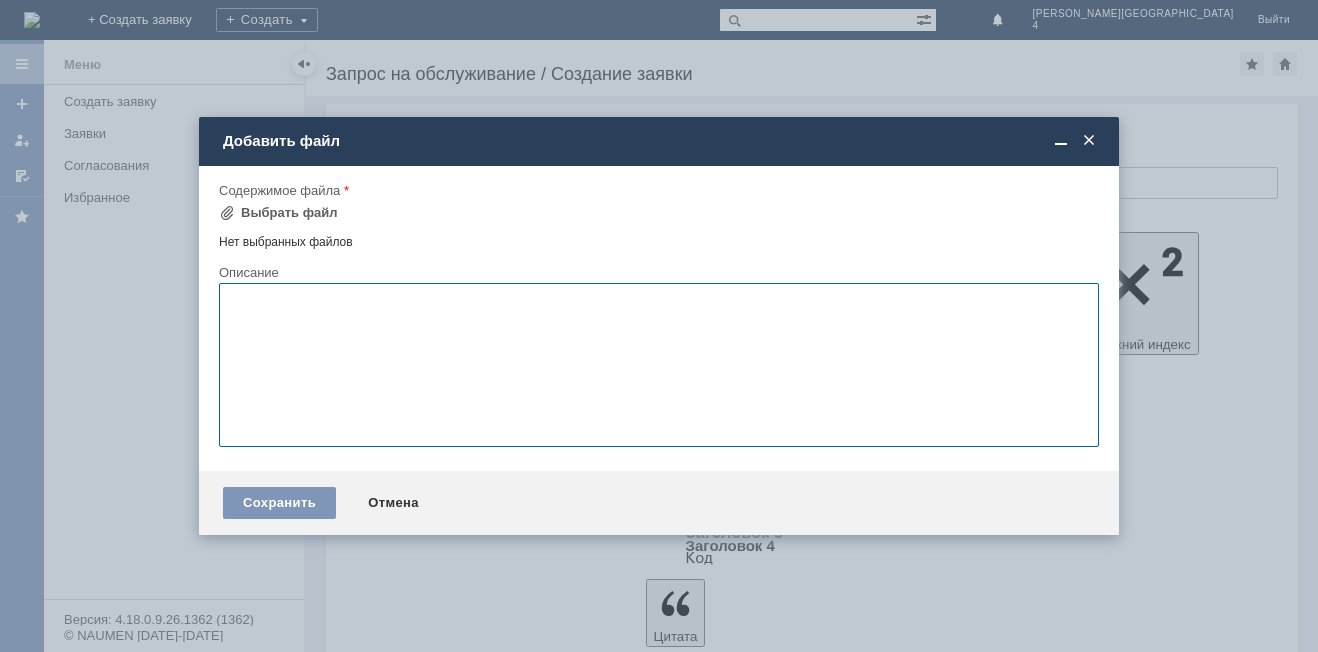 click at bounding box center [659, 365] 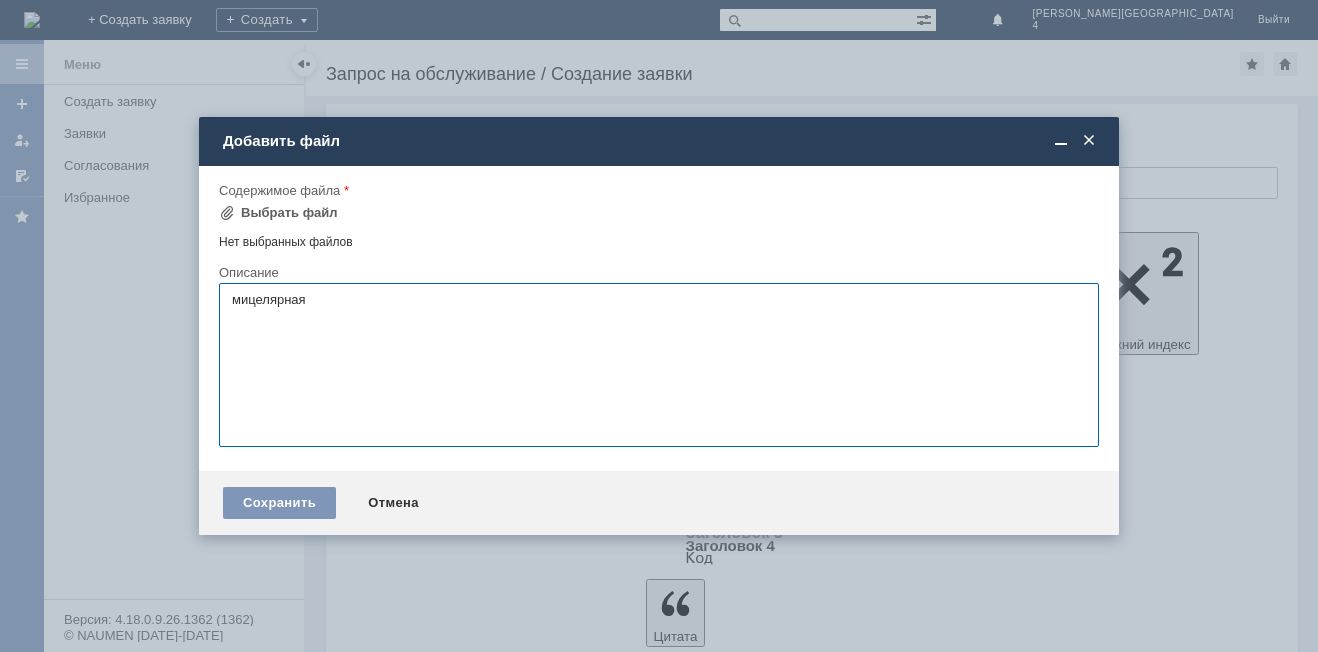 click on "мицелярная" at bounding box center (659, 365) 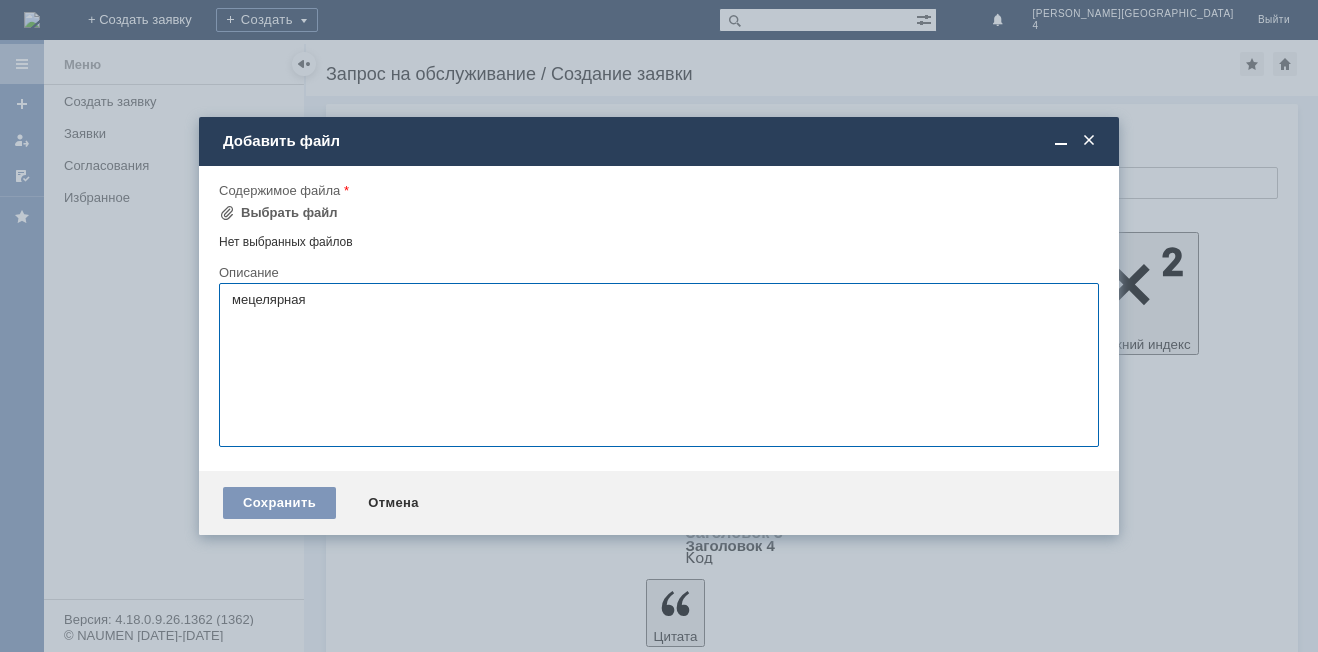 click on "мецелярная" at bounding box center [659, 365] 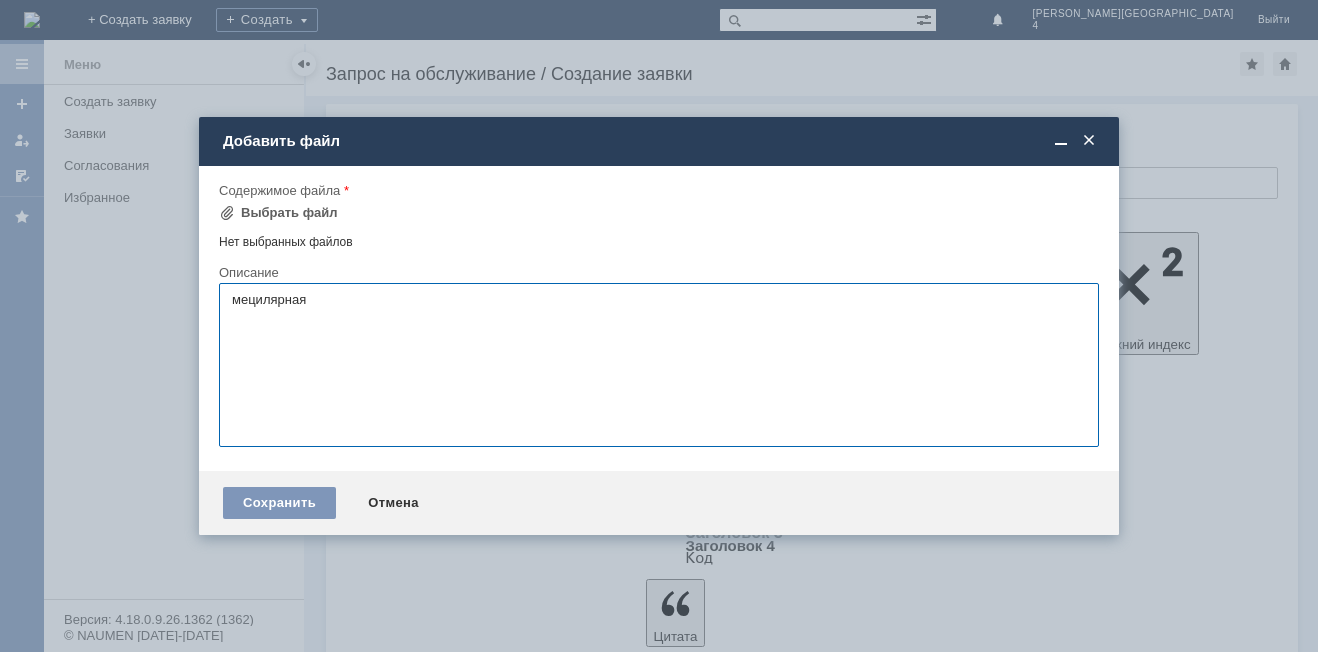 click on "мецилярная" at bounding box center (659, 365) 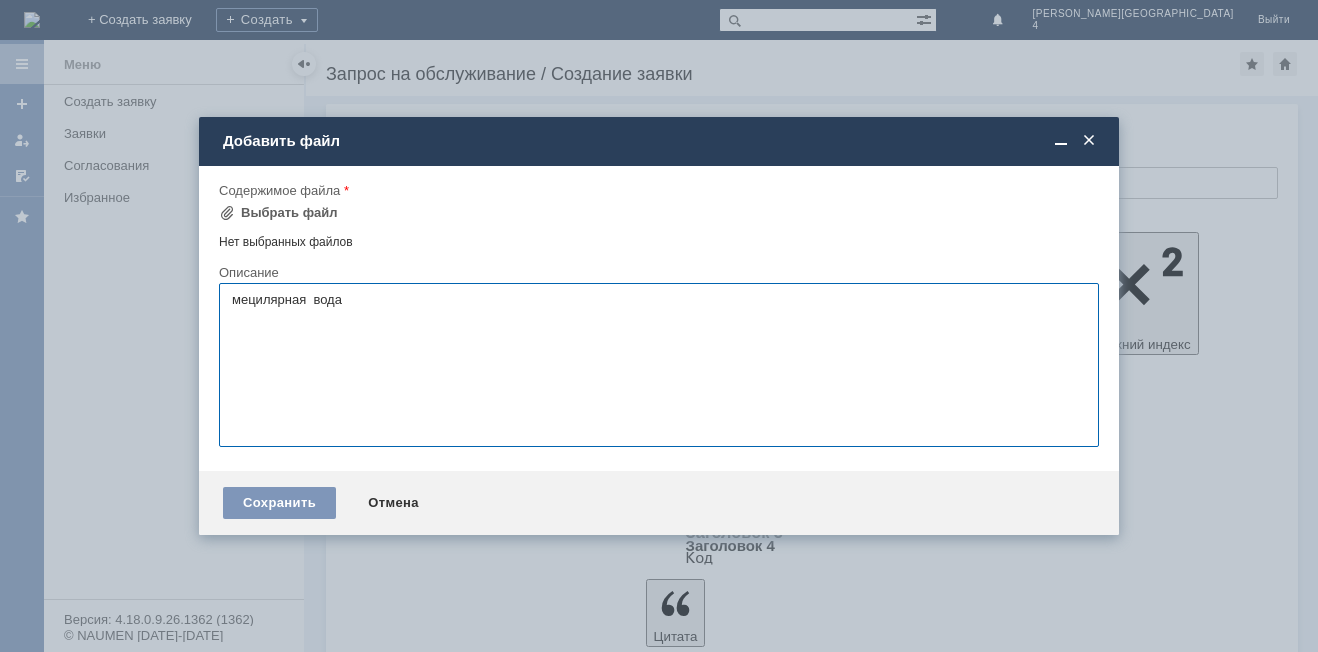 click on "мецилярная  вода" at bounding box center [659, 365] 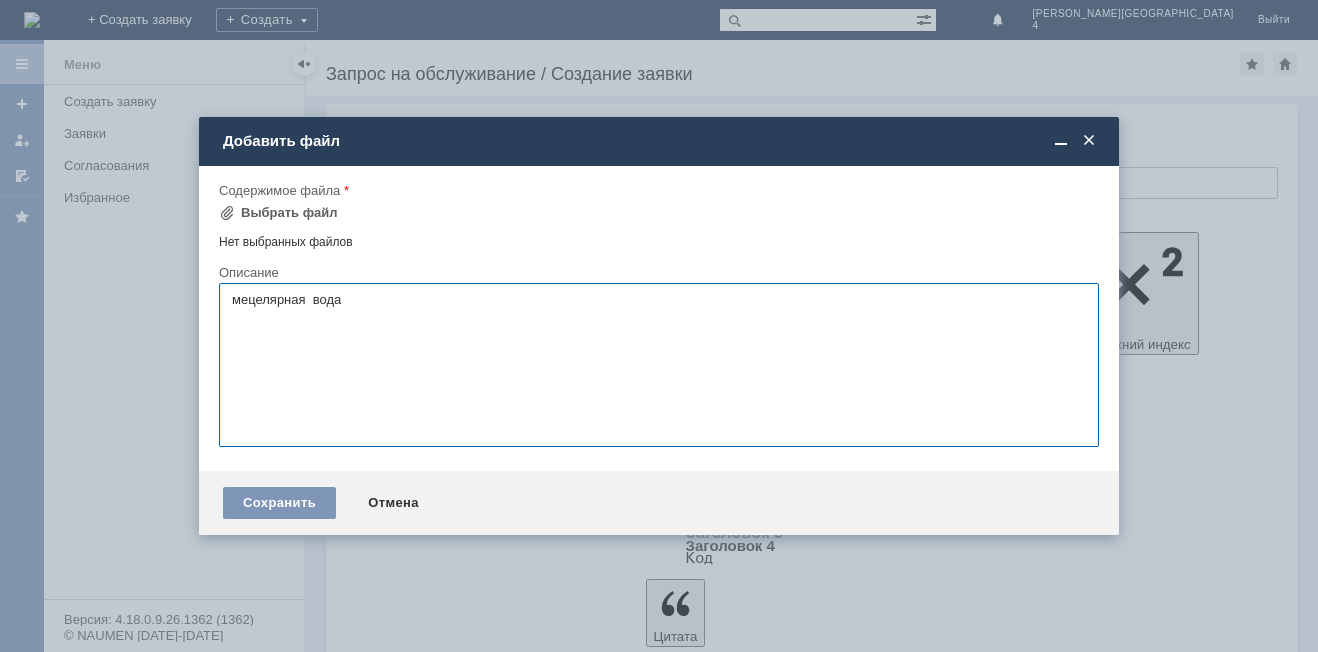 click on "мецелярная  вода" at bounding box center [659, 365] 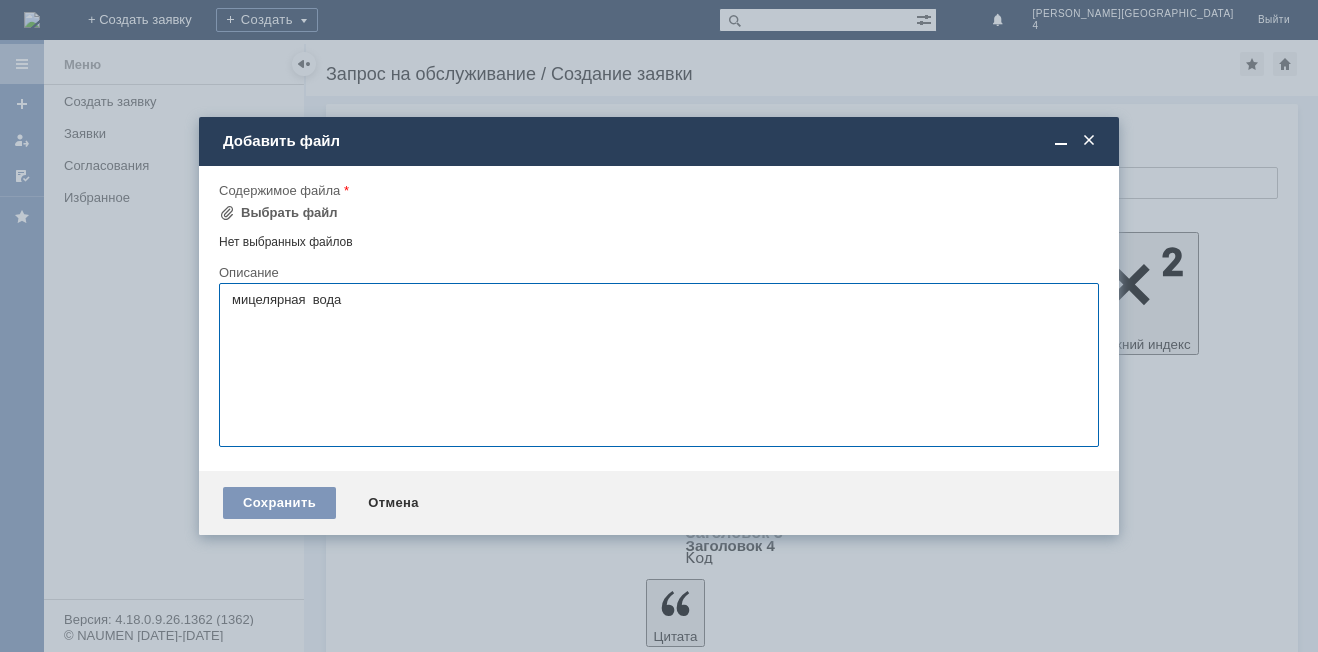 click on "мицелярная  вода" at bounding box center (659, 365) 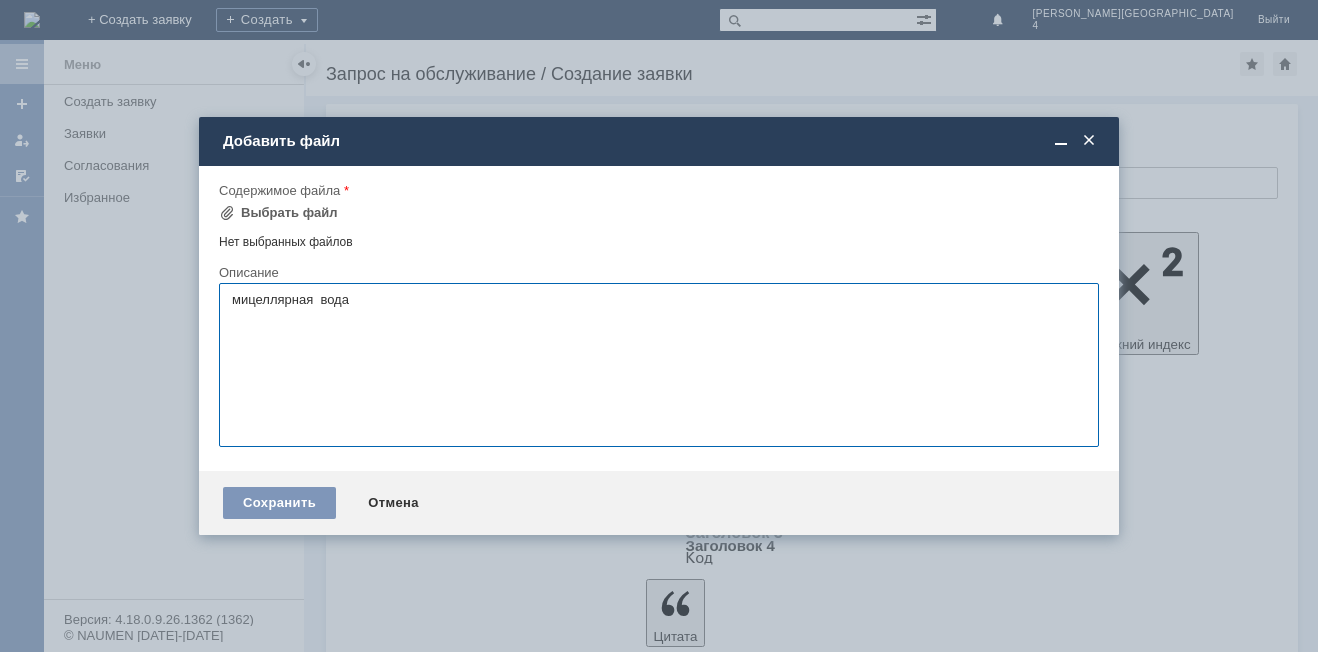 click on "мицеллярная  вода" at bounding box center [659, 365] 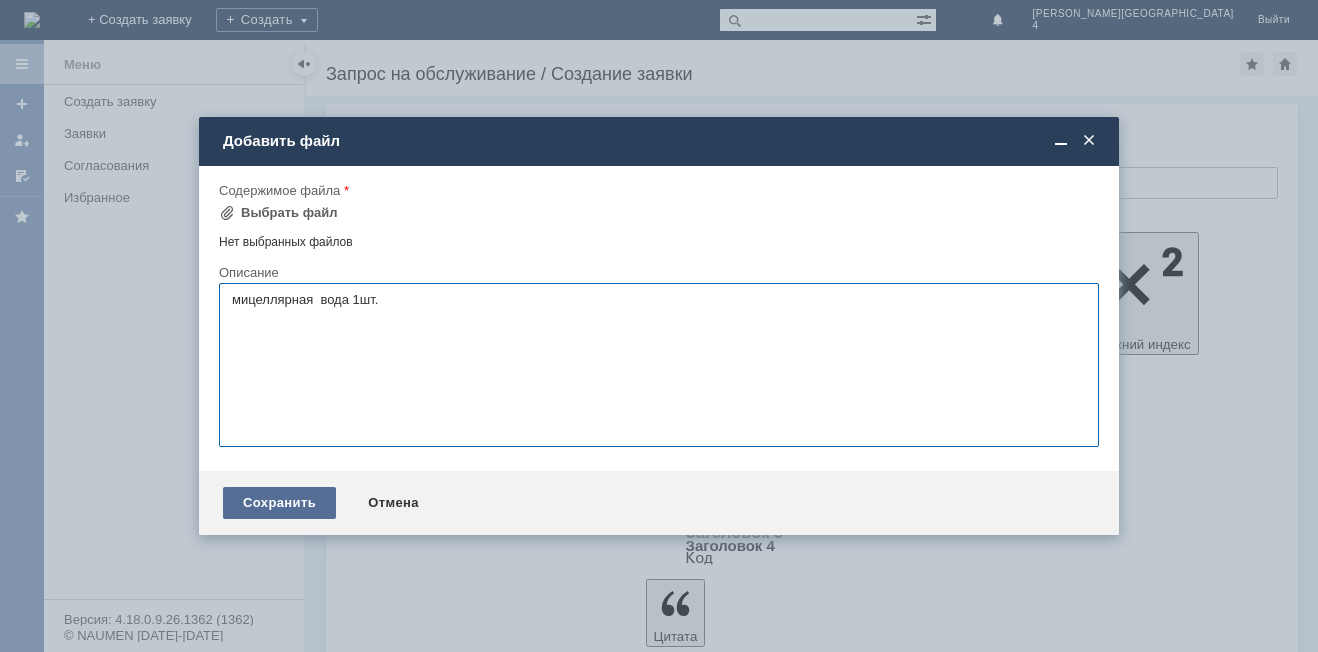 type on "мицеллярная  вода 1шт." 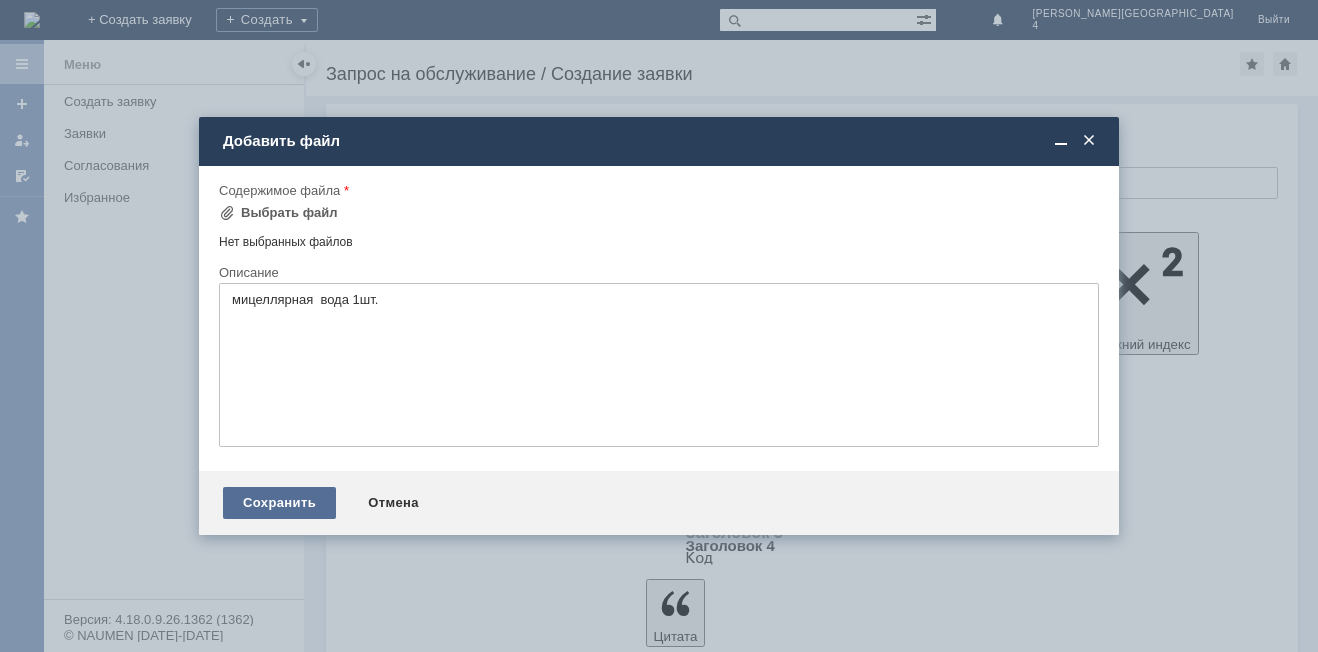 click on "Сохранить" at bounding box center [279, 503] 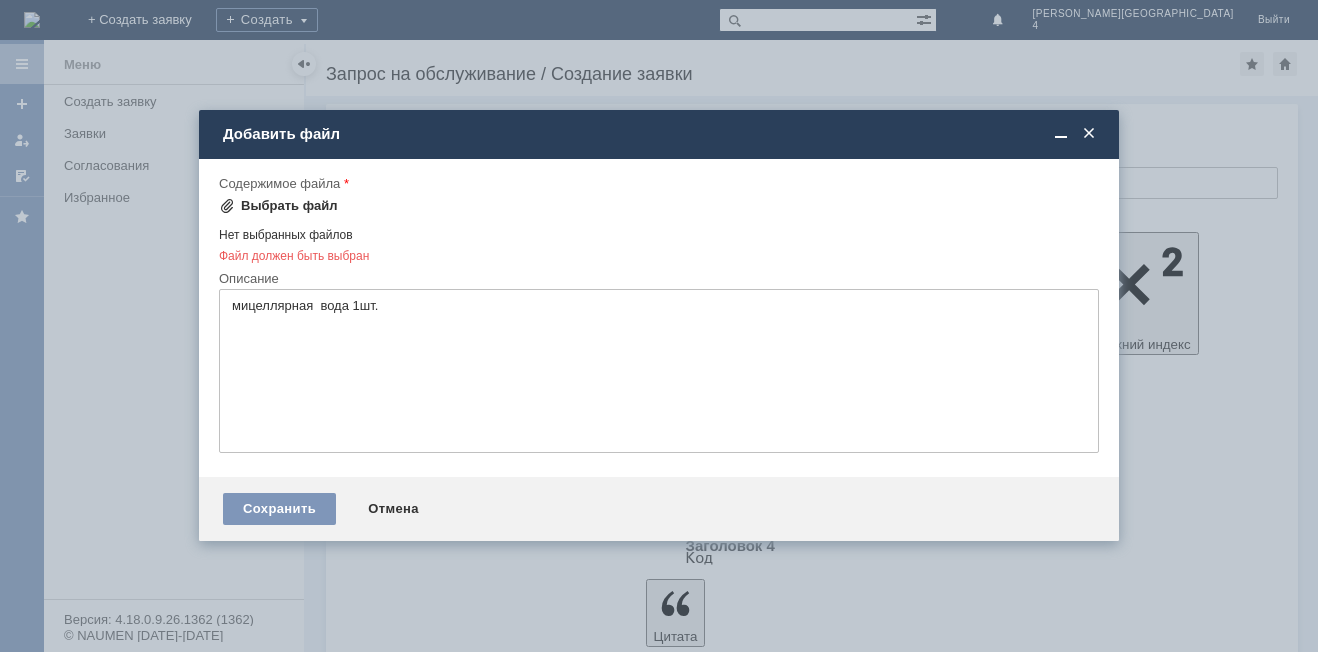 click at bounding box center [227, 206] 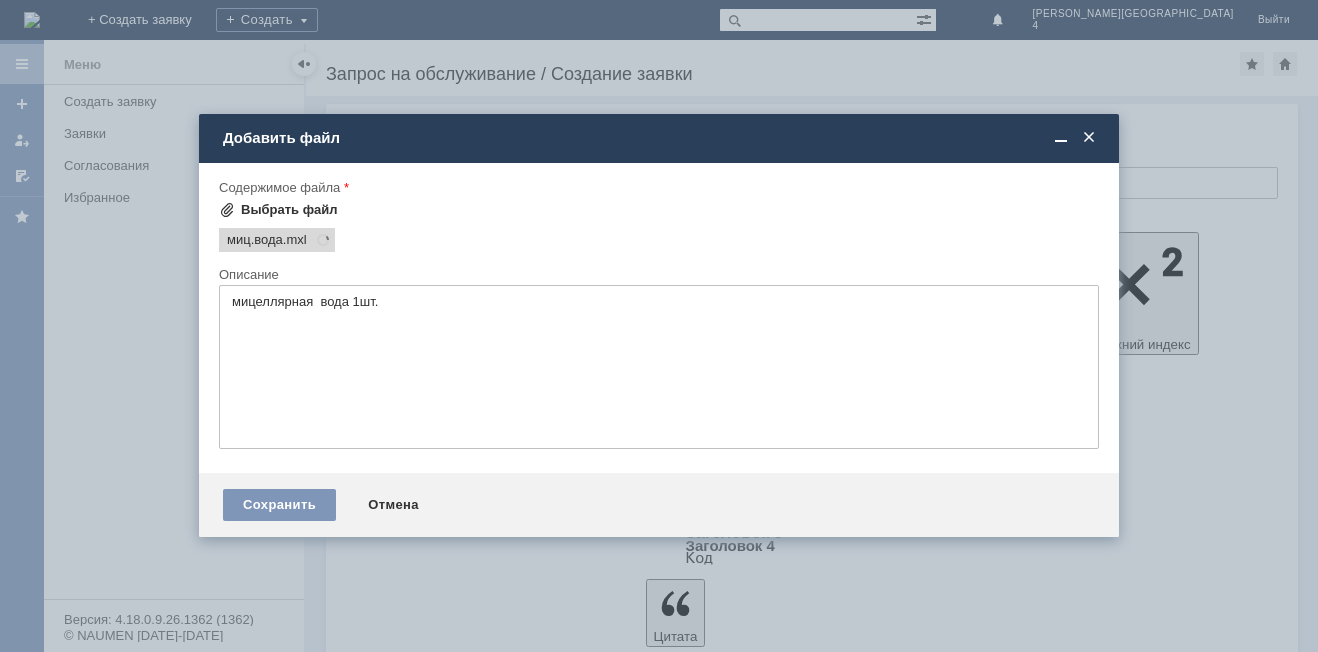 scroll, scrollTop: 0, scrollLeft: 0, axis: both 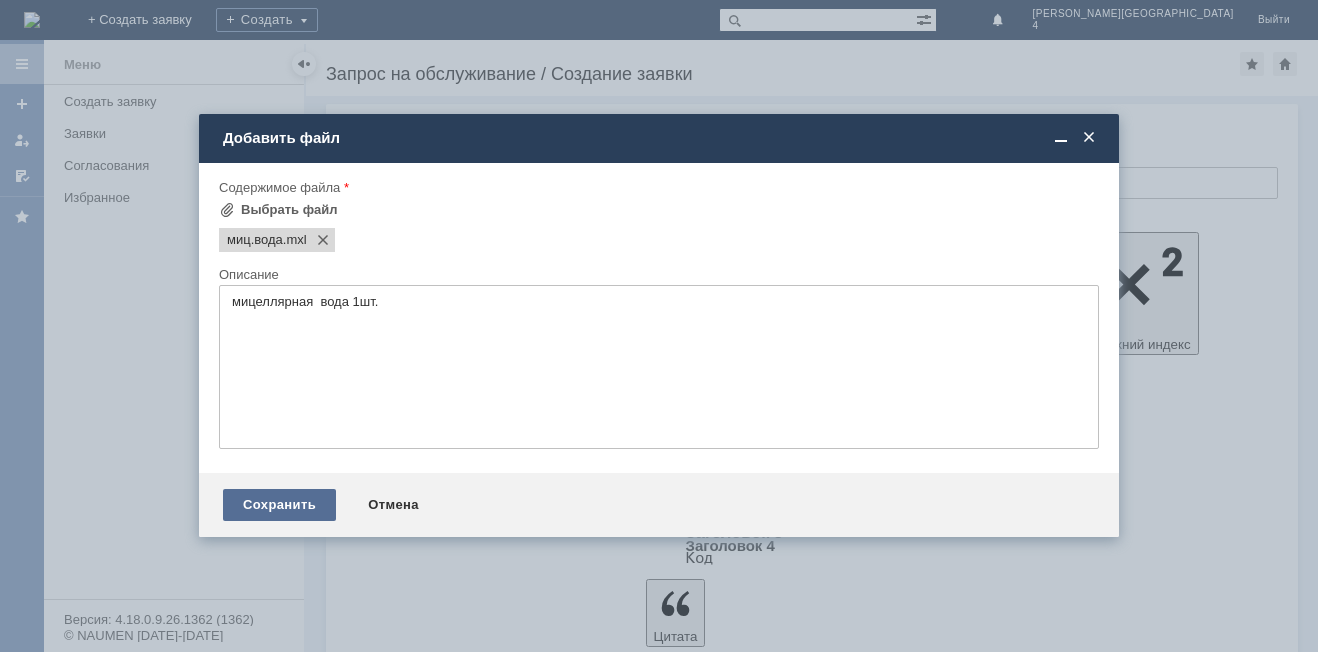 click on "Сохранить" at bounding box center [279, 505] 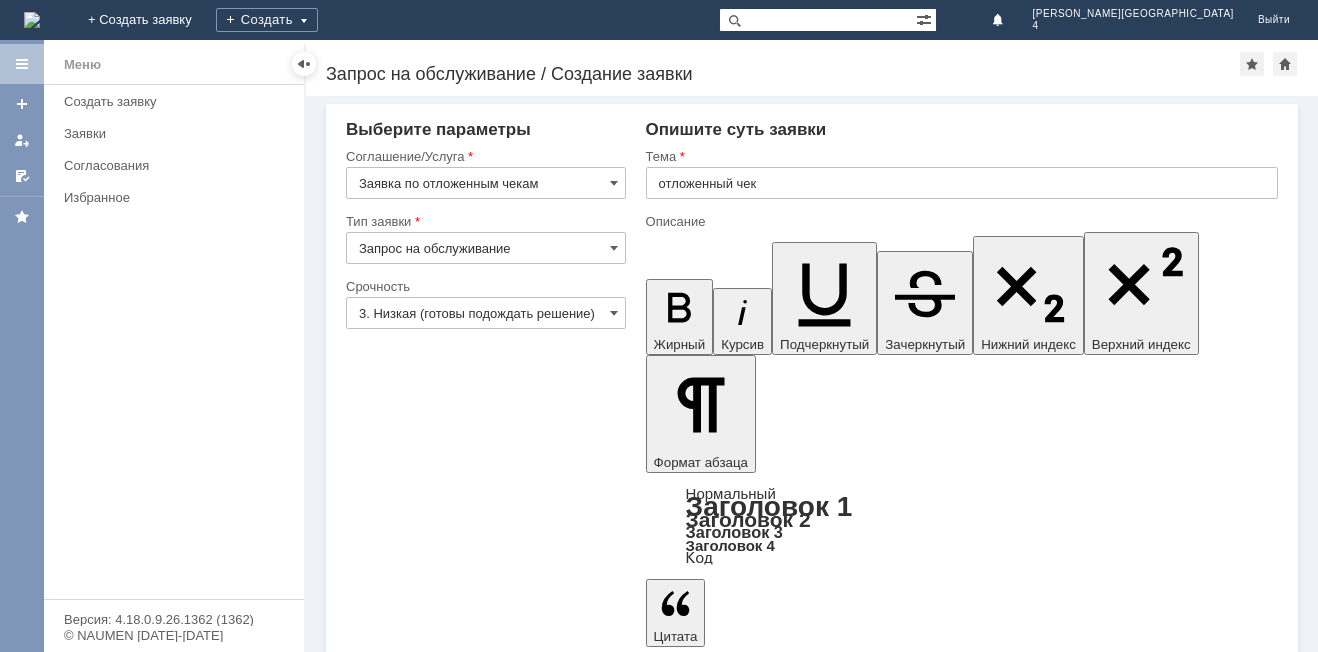 click on "Сохранить" at bounding box center [406, 5055] 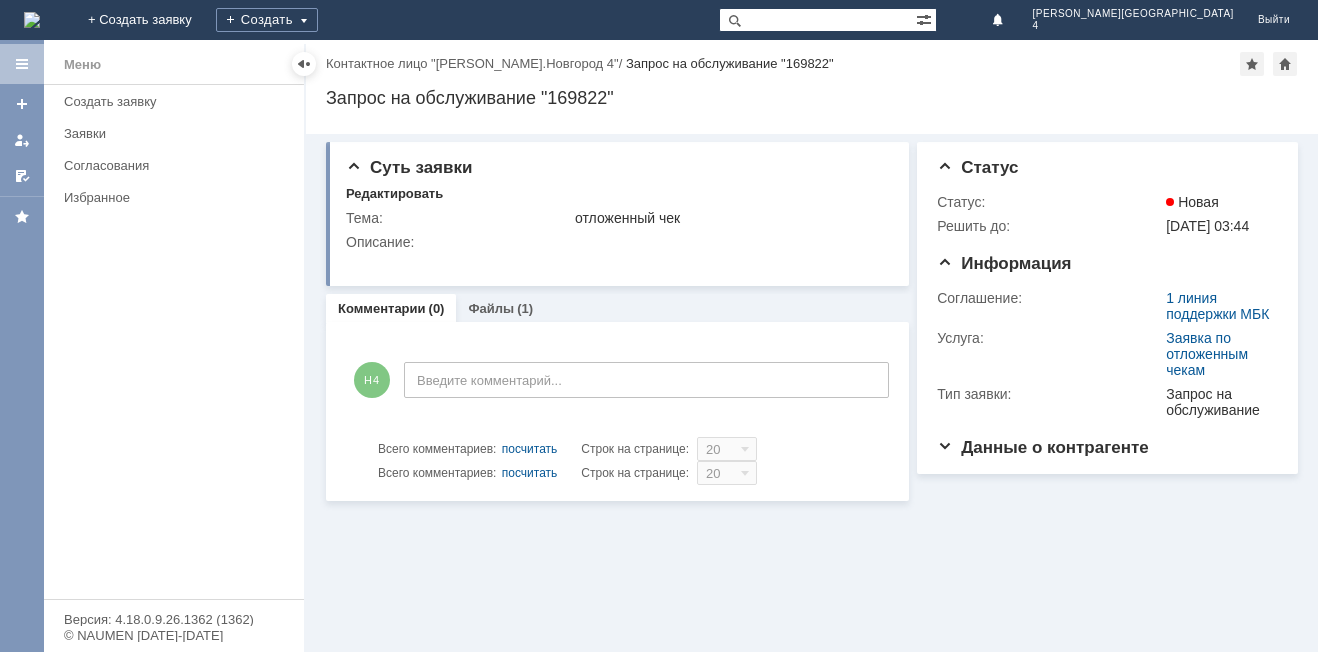 scroll, scrollTop: 0, scrollLeft: 0, axis: both 